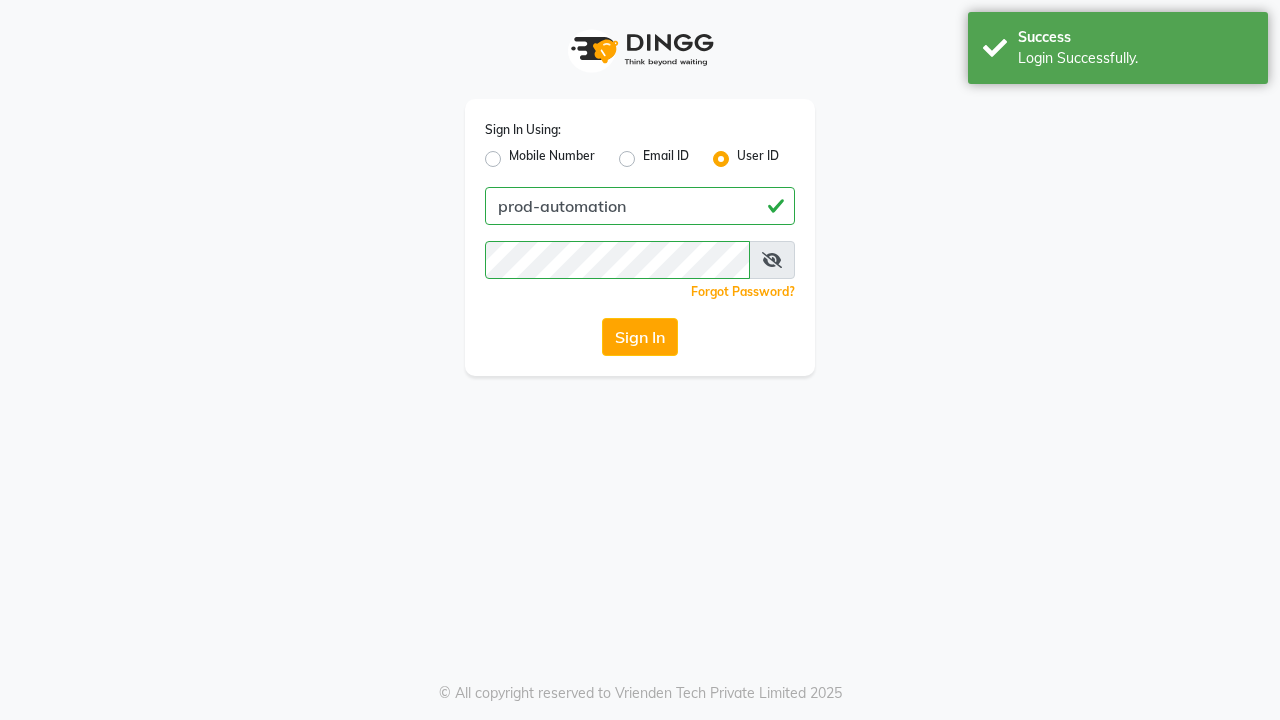 scroll, scrollTop: 0, scrollLeft: 0, axis: both 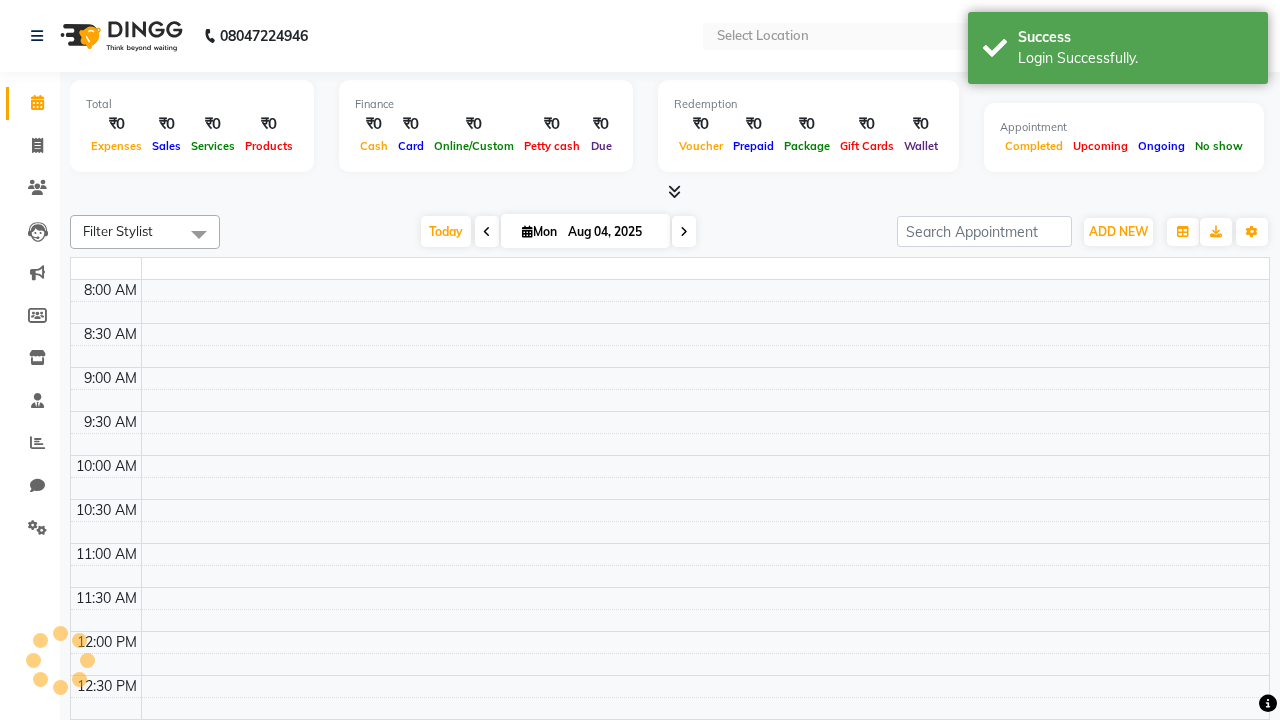 select on "en" 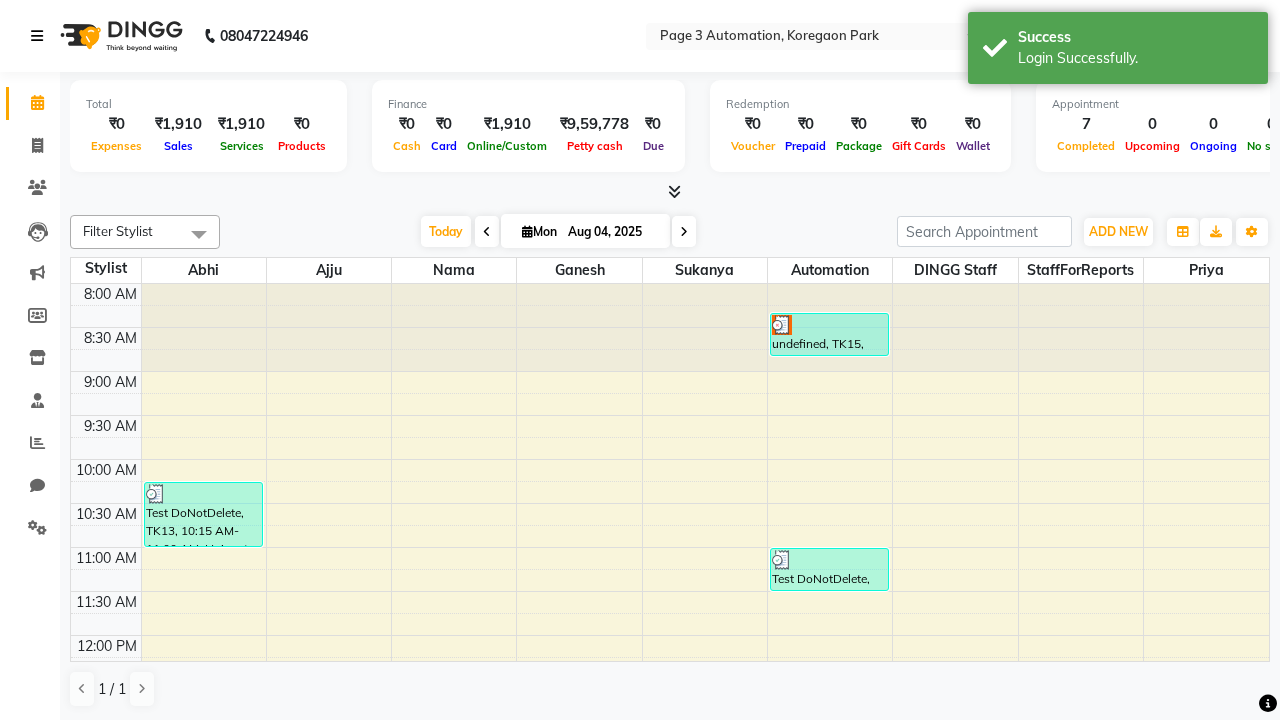 click at bounding box center [37, 36] 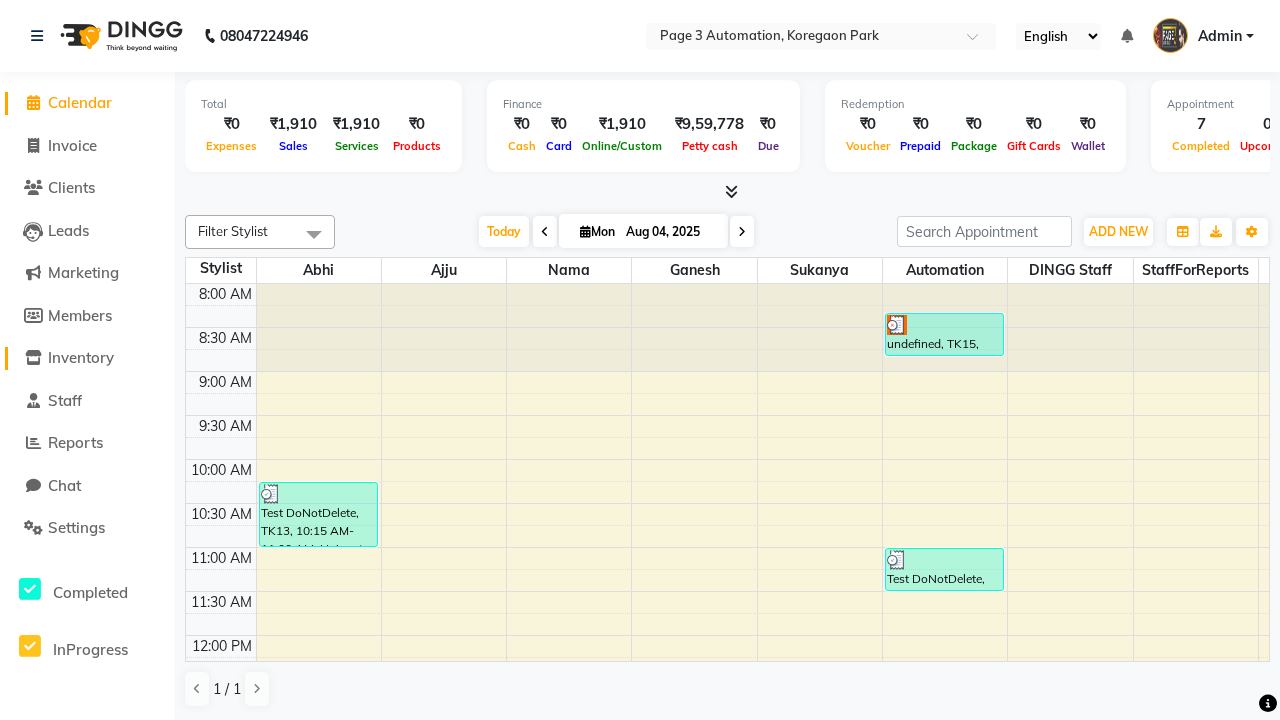 click on "Inventory" 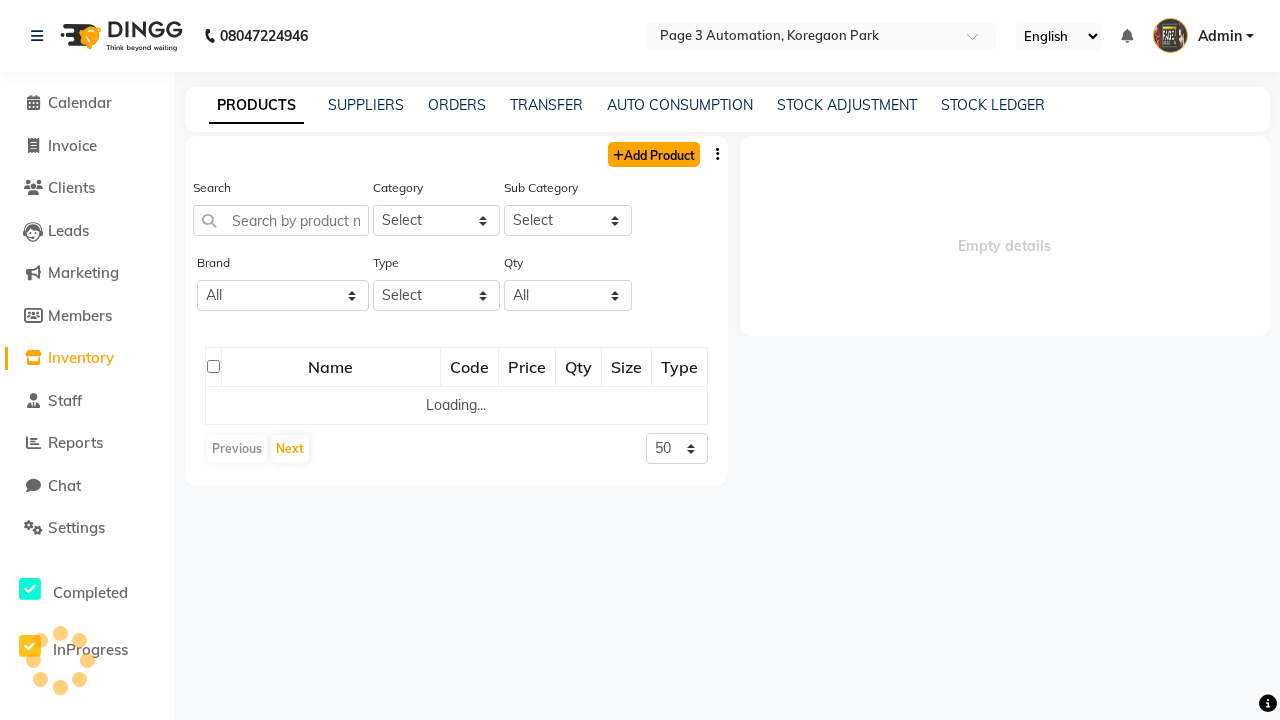 click on "Add Product" 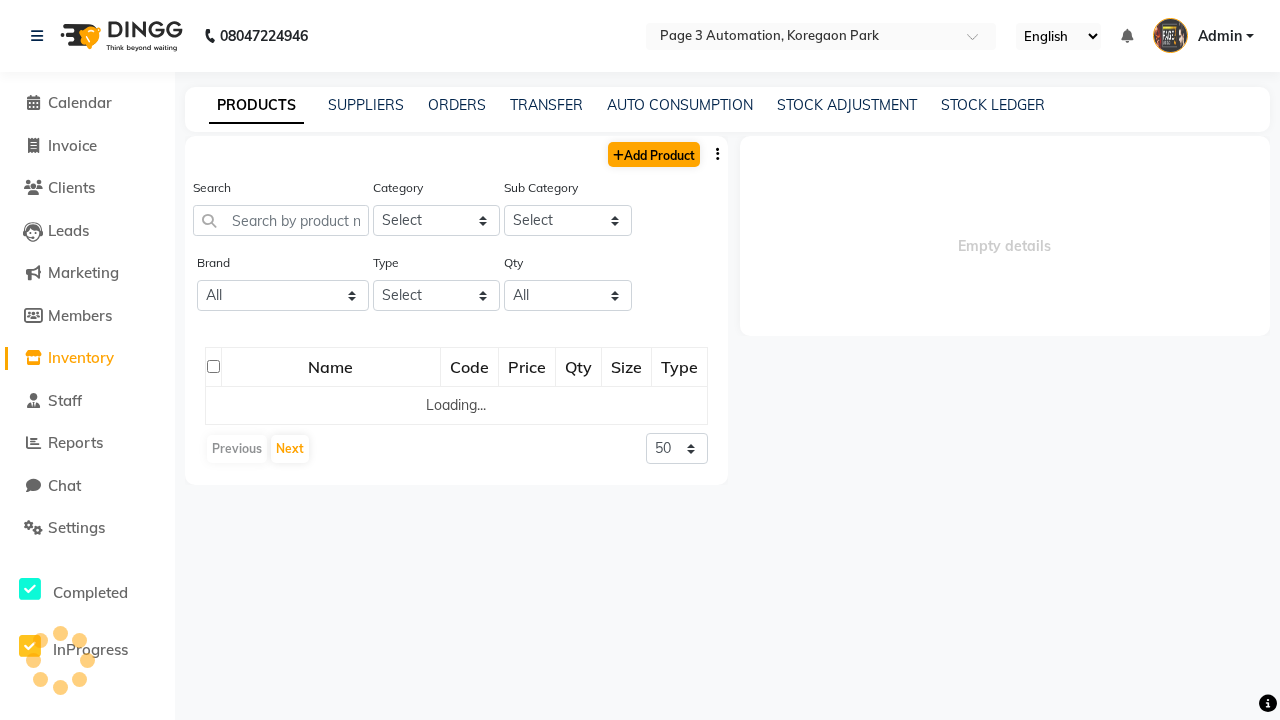 select on "true" 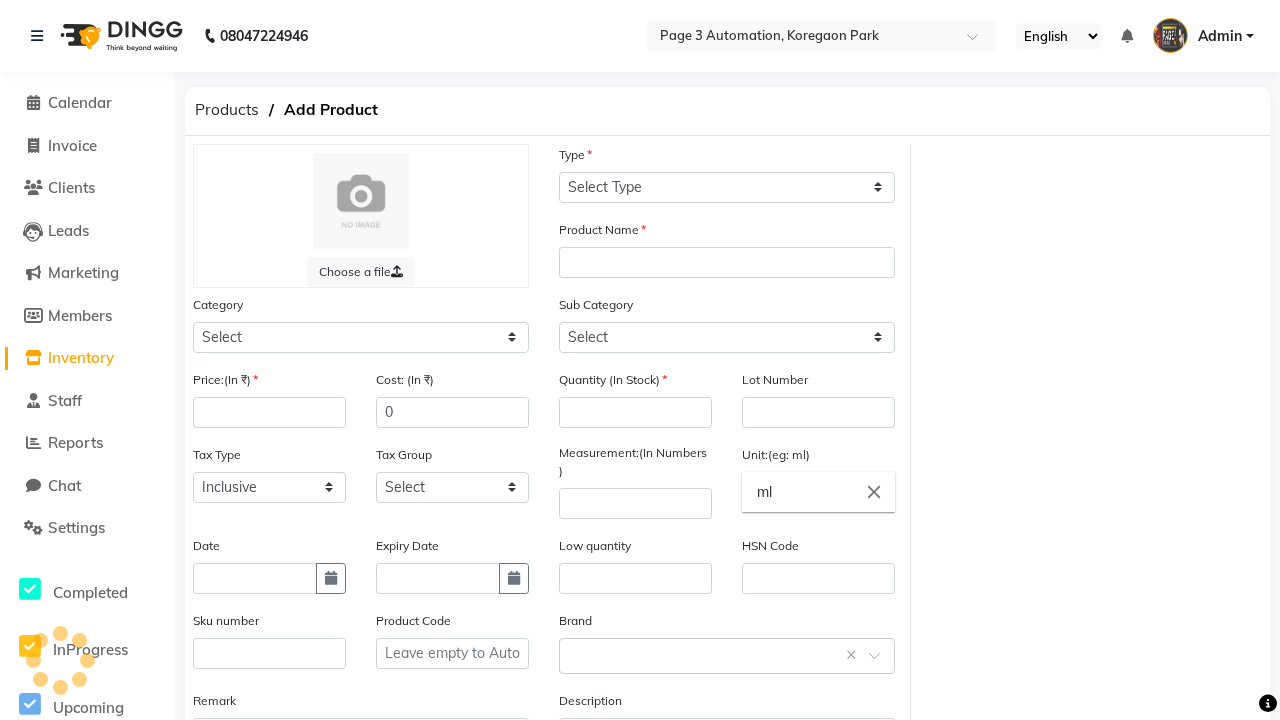 select on "C" 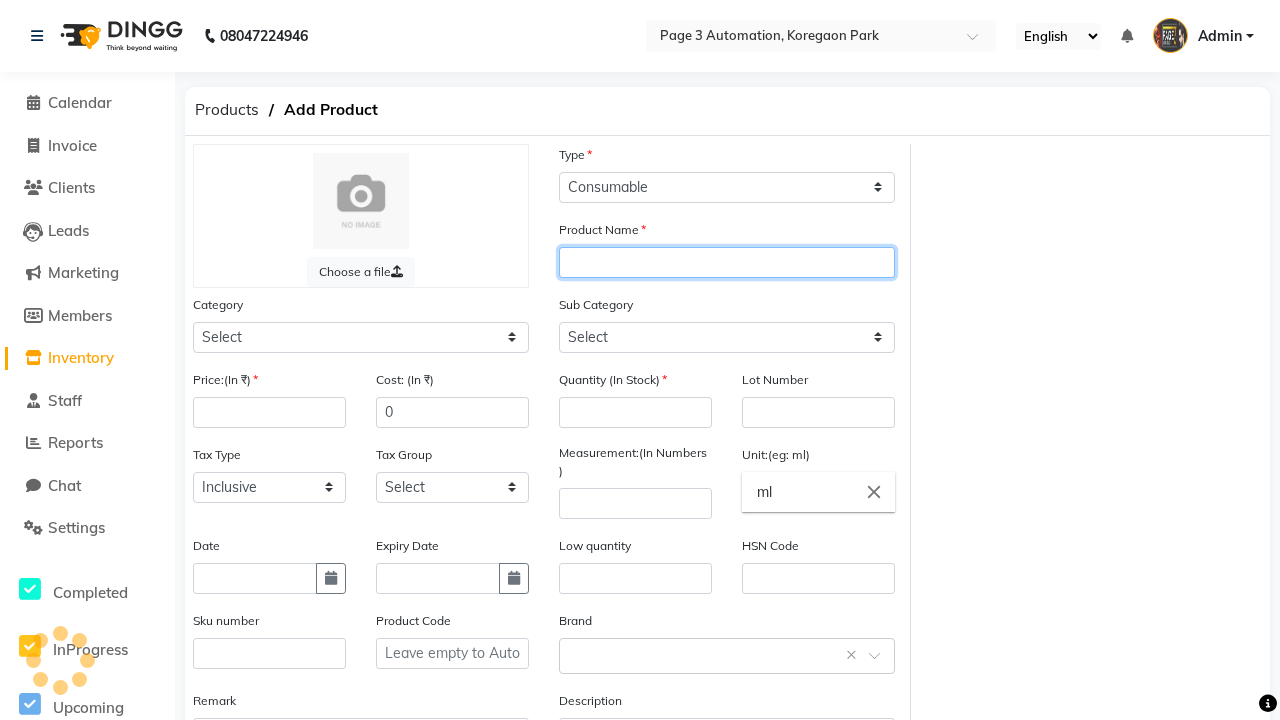 type on "Add Product By Automation gq2nL" 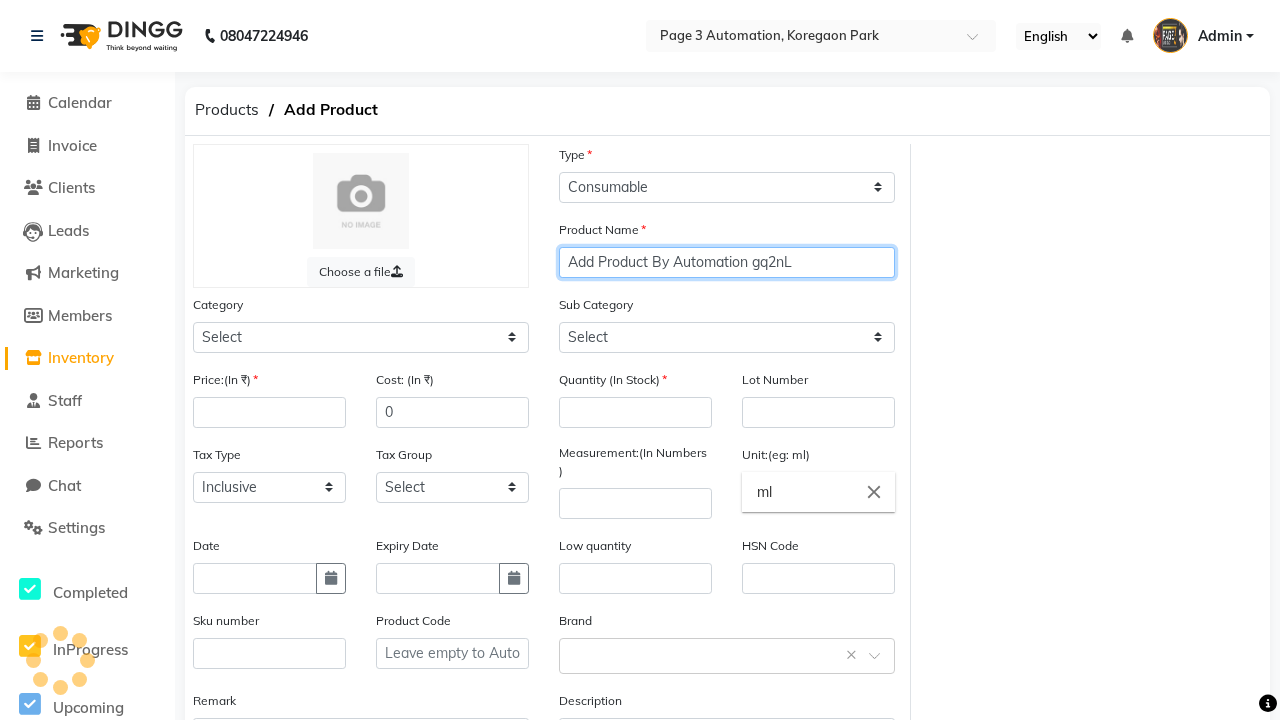 select on "1000" 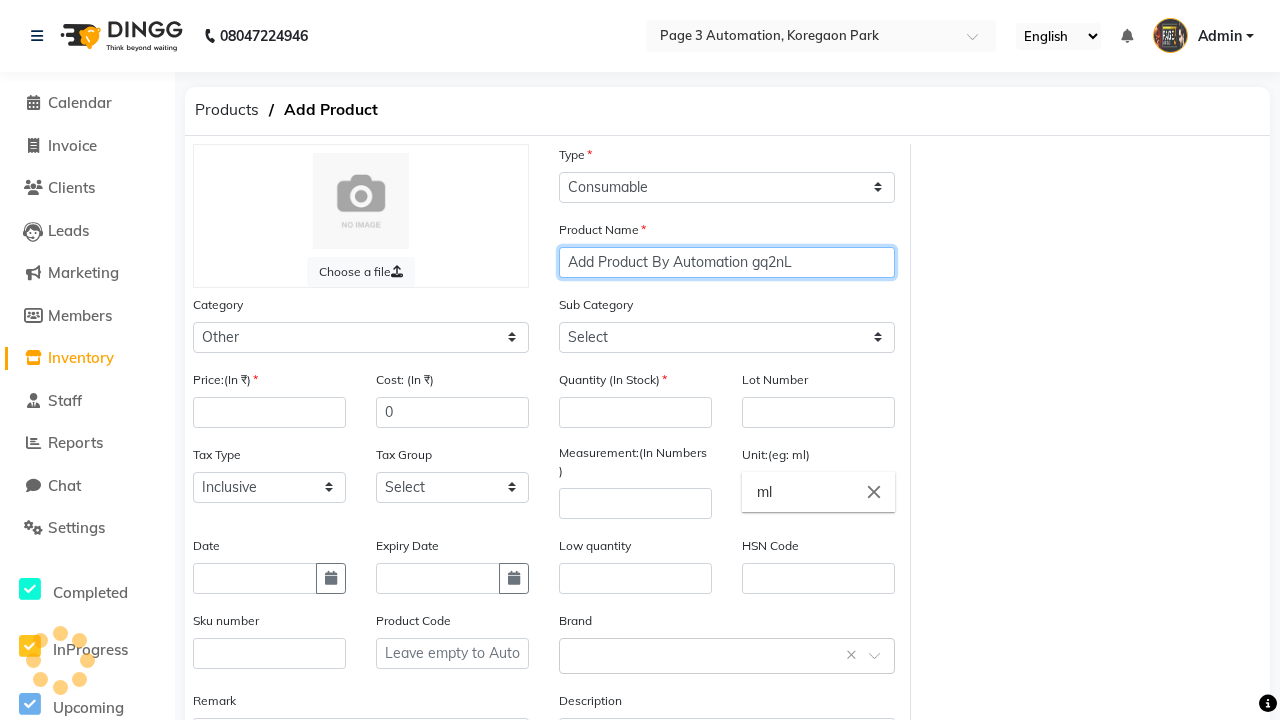 type on "Add Product By Automation gq2nL" 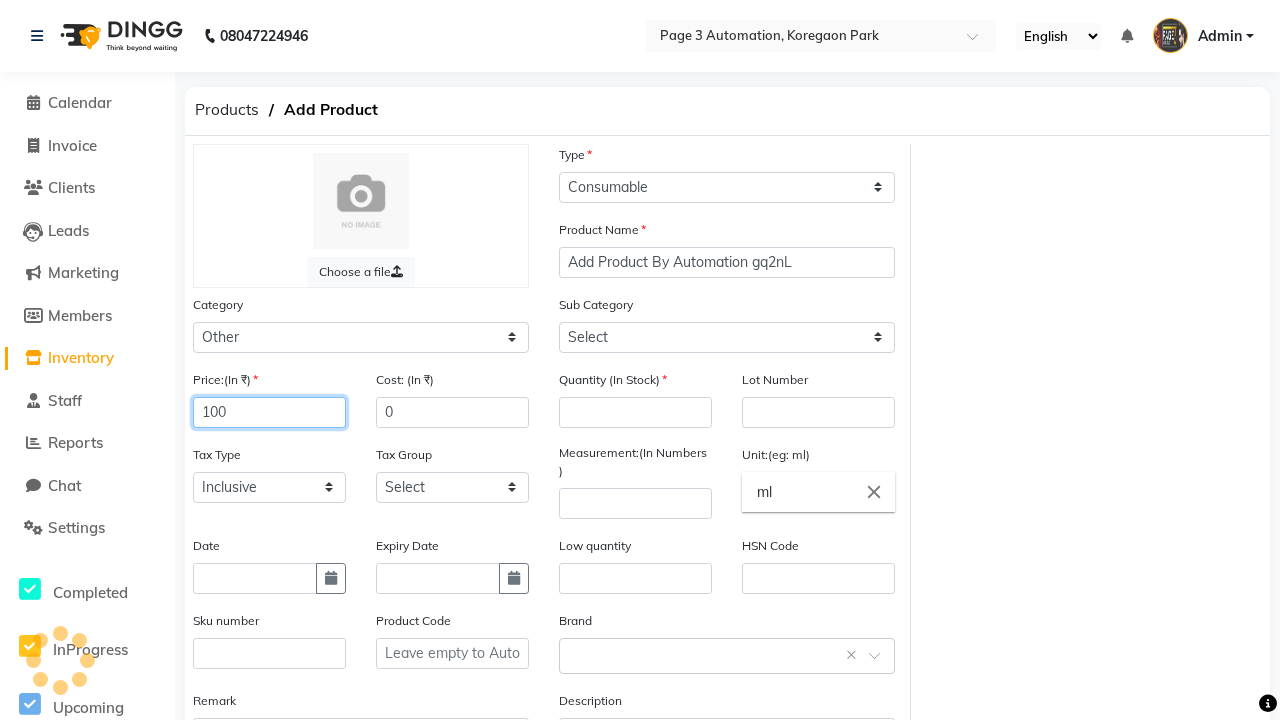 type on "100" 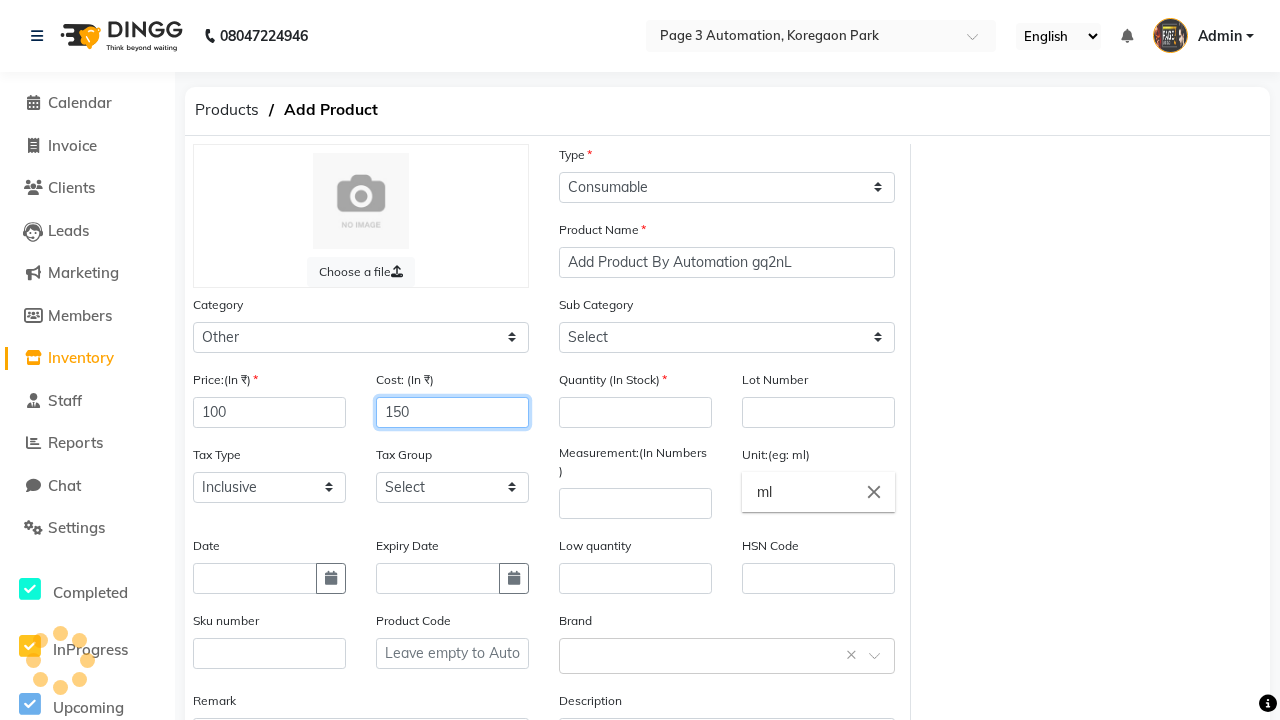 type on "150" 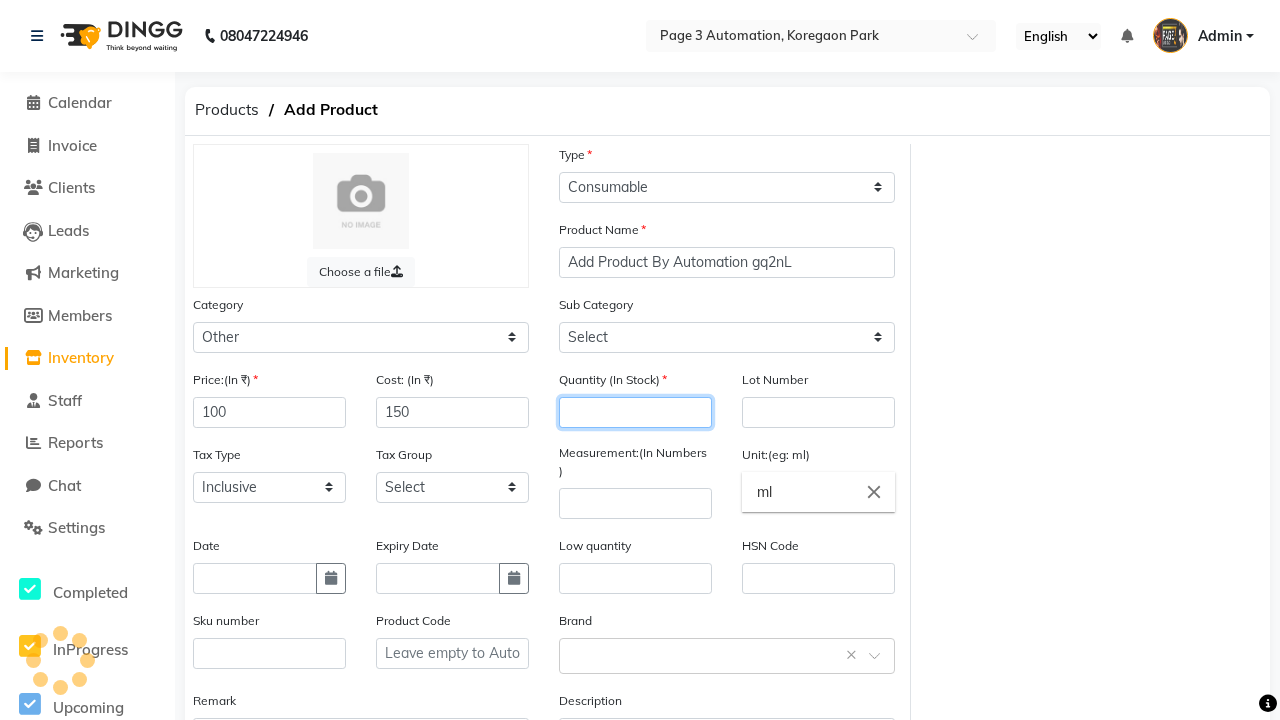 type on "100" 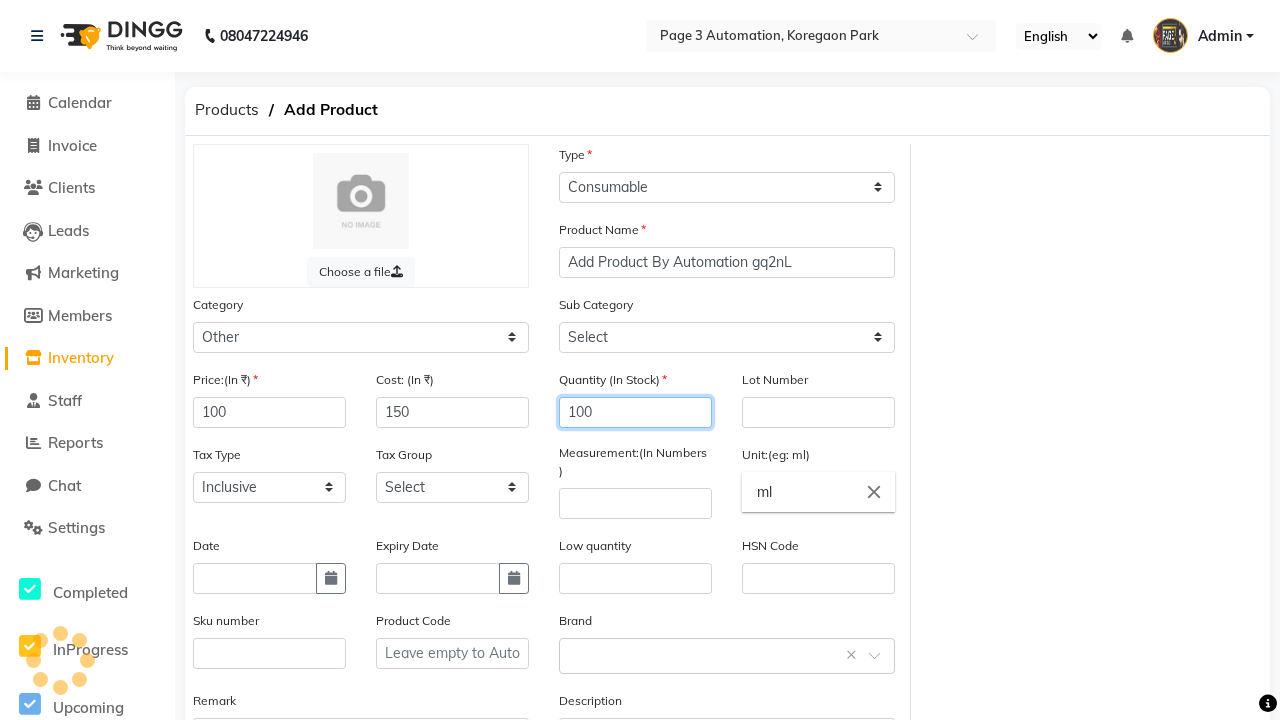 select on "1002" 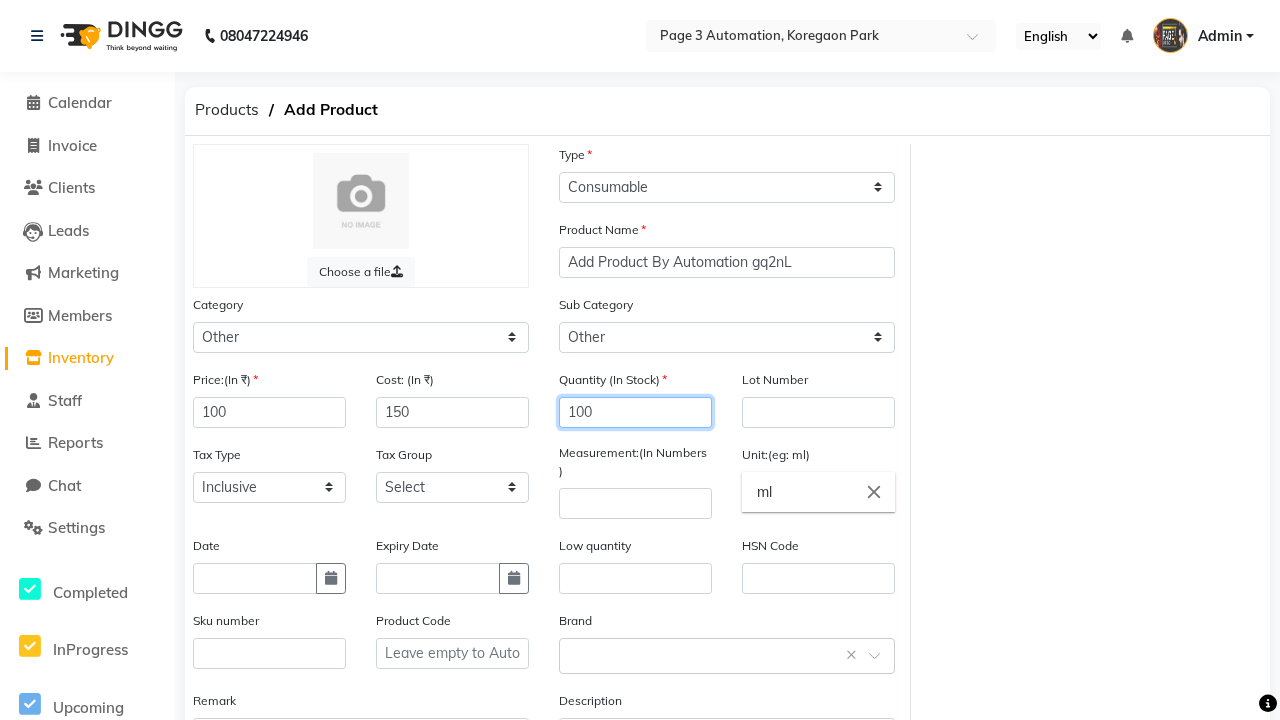 type on "100" 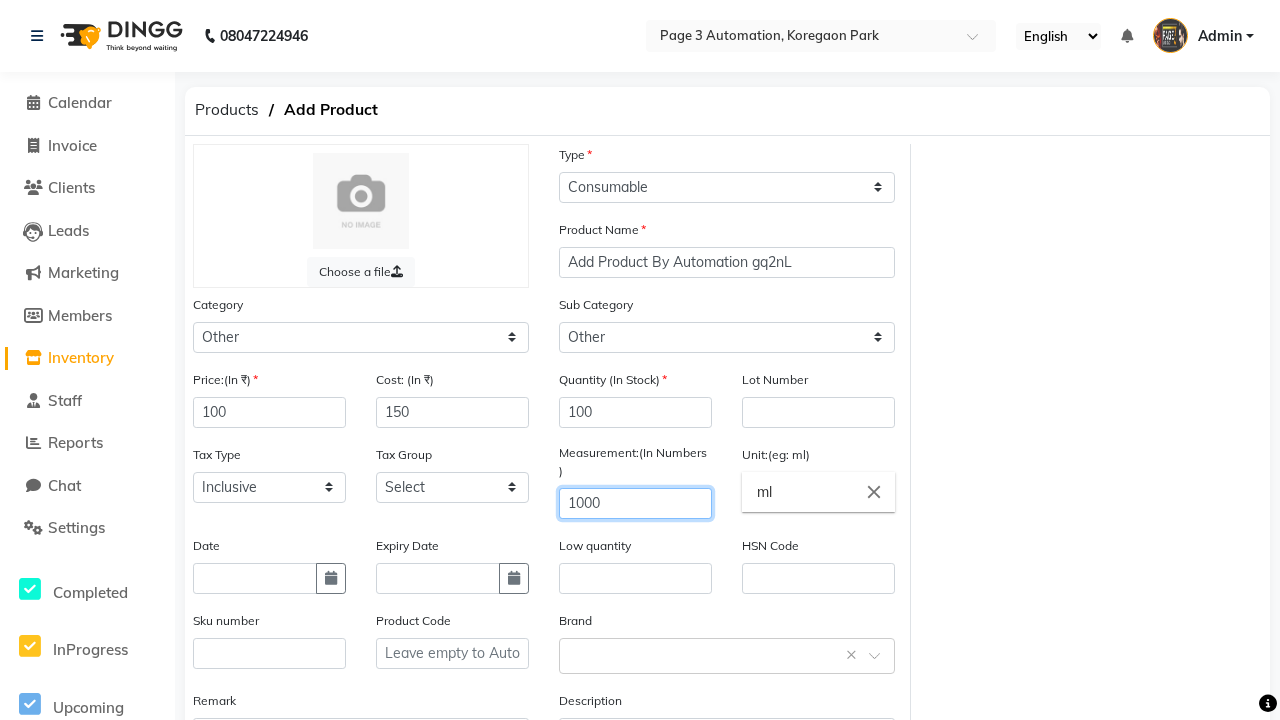 type on "1000" 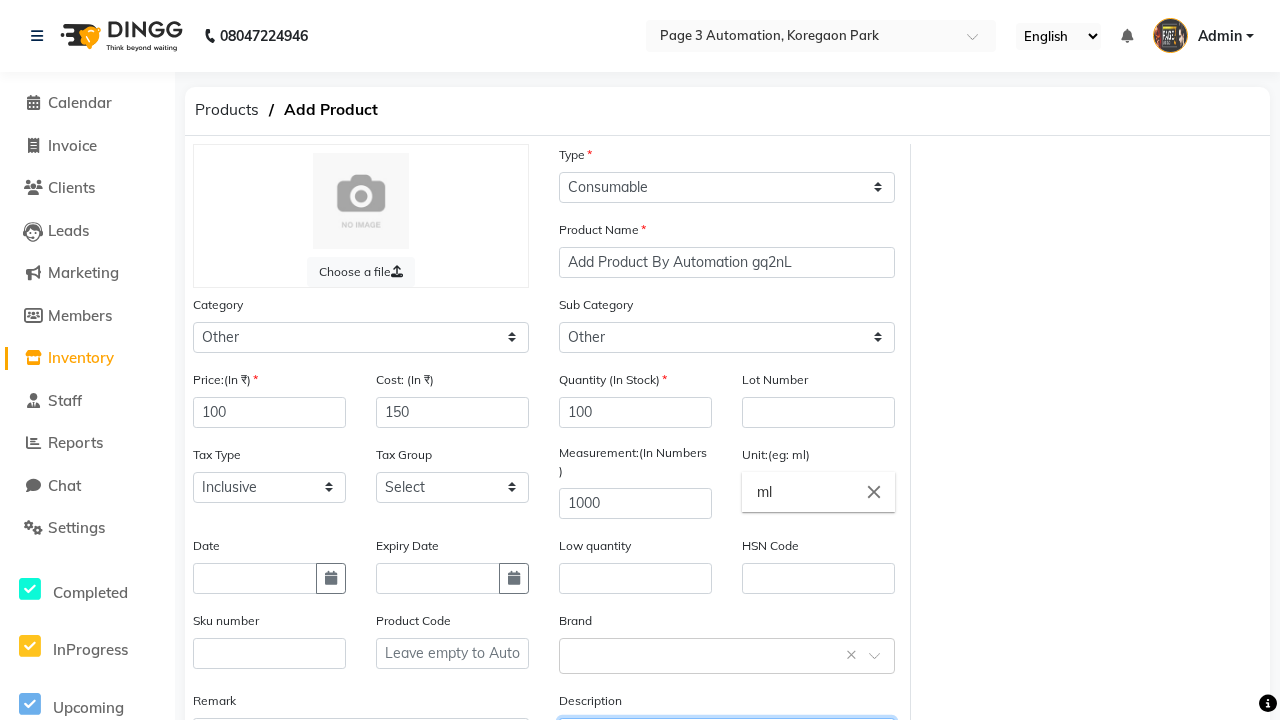 type on "This Product is Created by Automation" 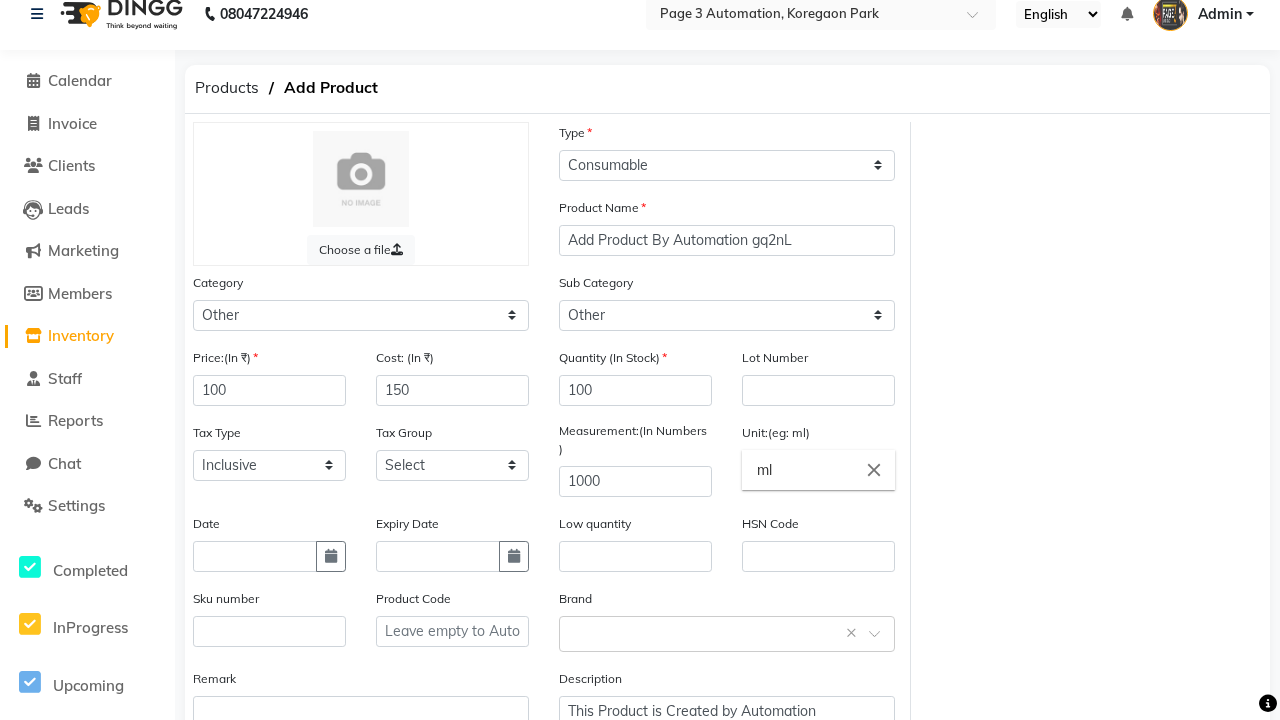 click on "Save" 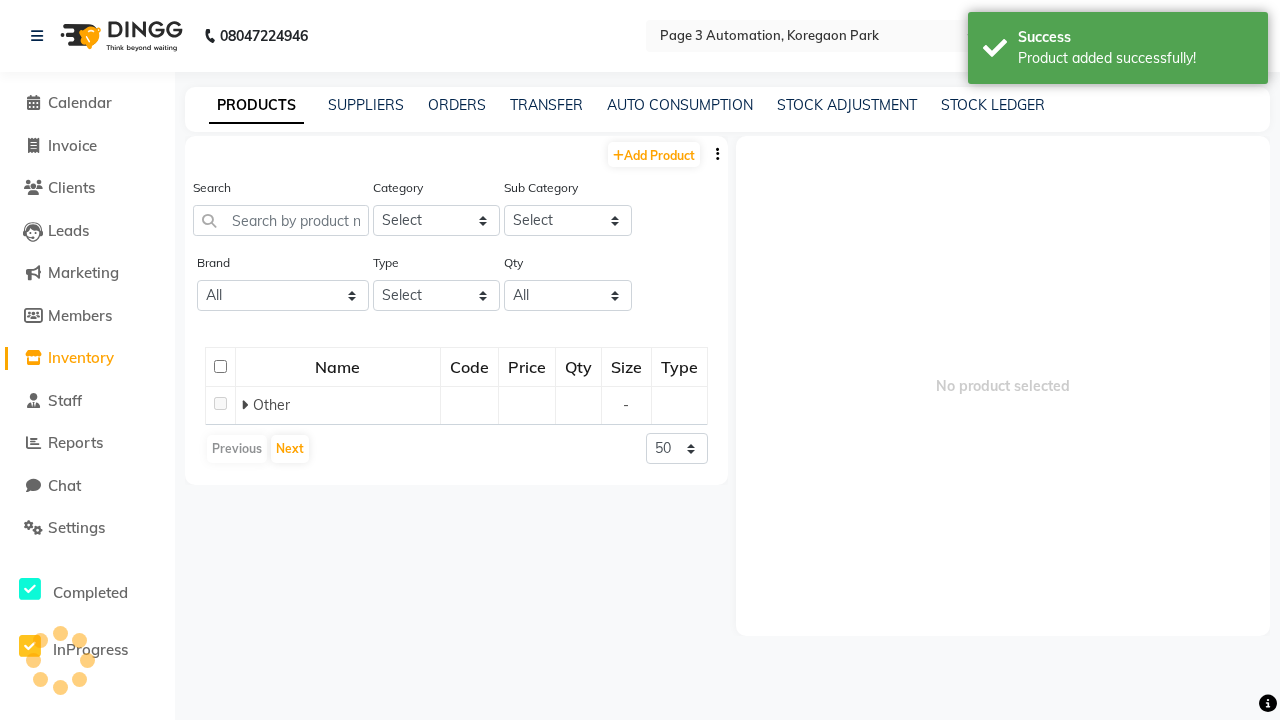 scroll, scrollTop: 0, scrollLeft: 0, axis: both 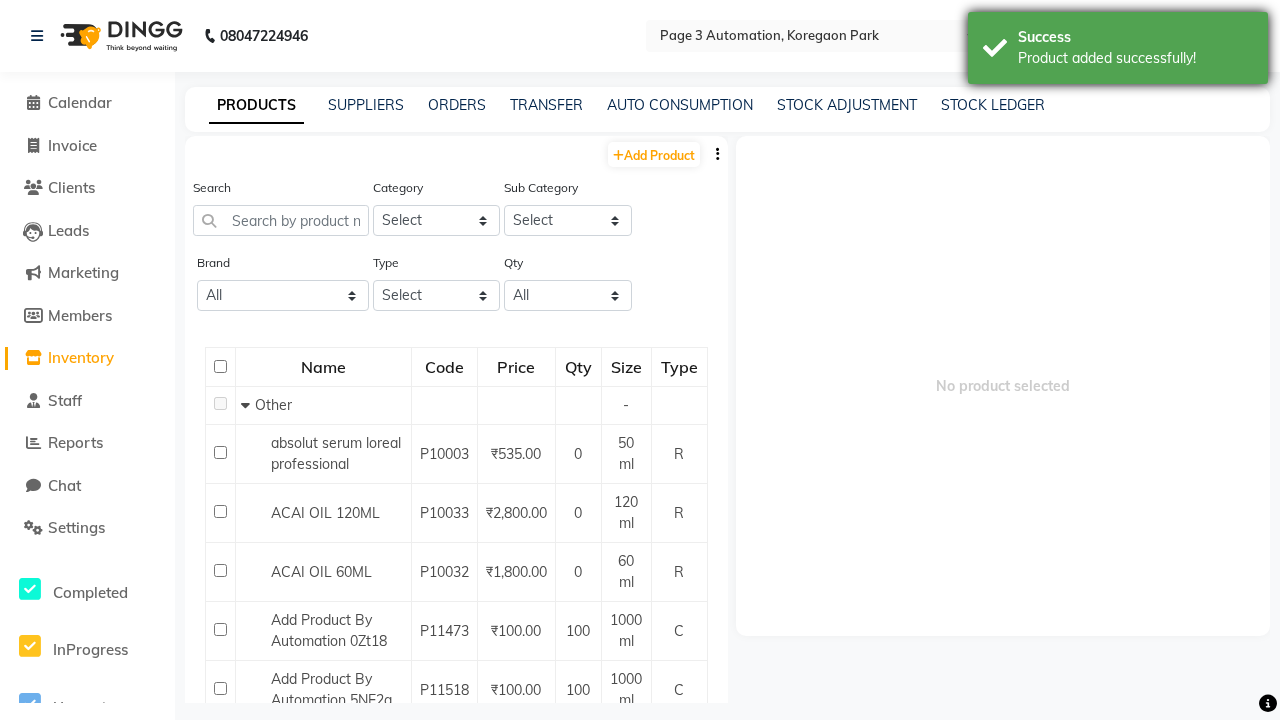 click on "Product added successfully!" at bounding box center (1135, 58) 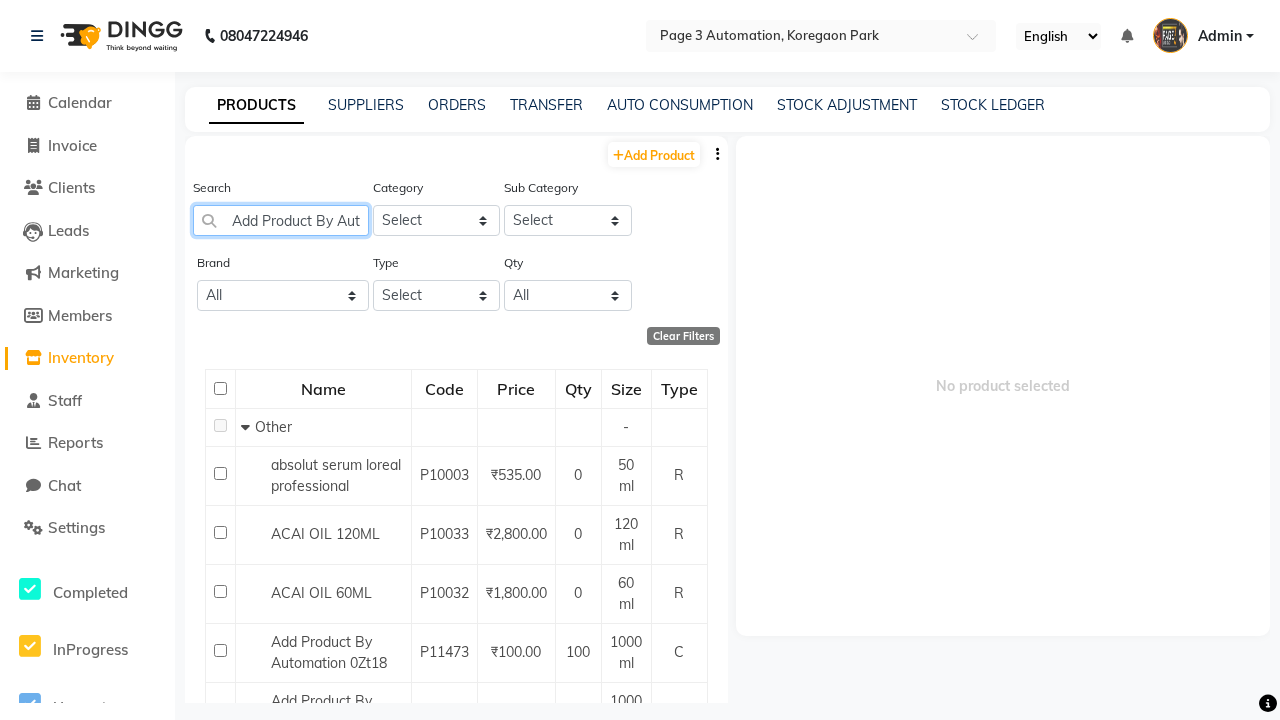 scroll, scrollTop: 0, scrollLeft: 96, axis: horizontal 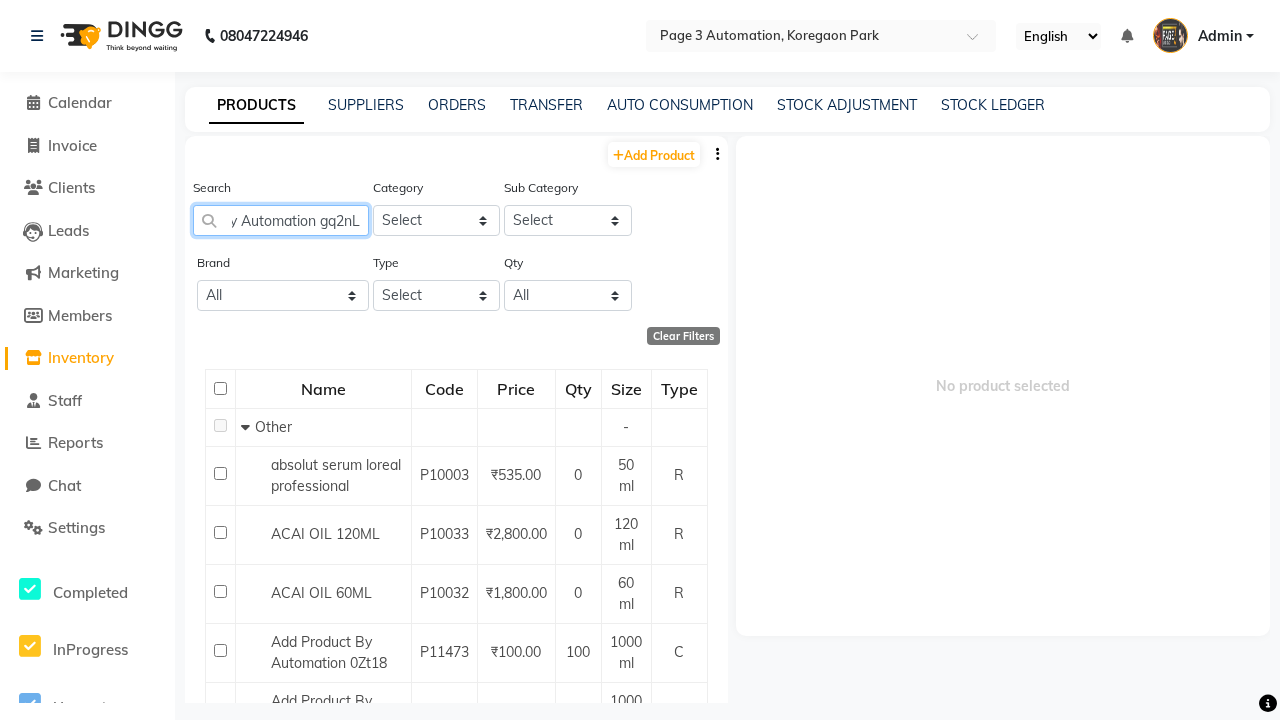 type on "Add Product By Automation gq2nL" 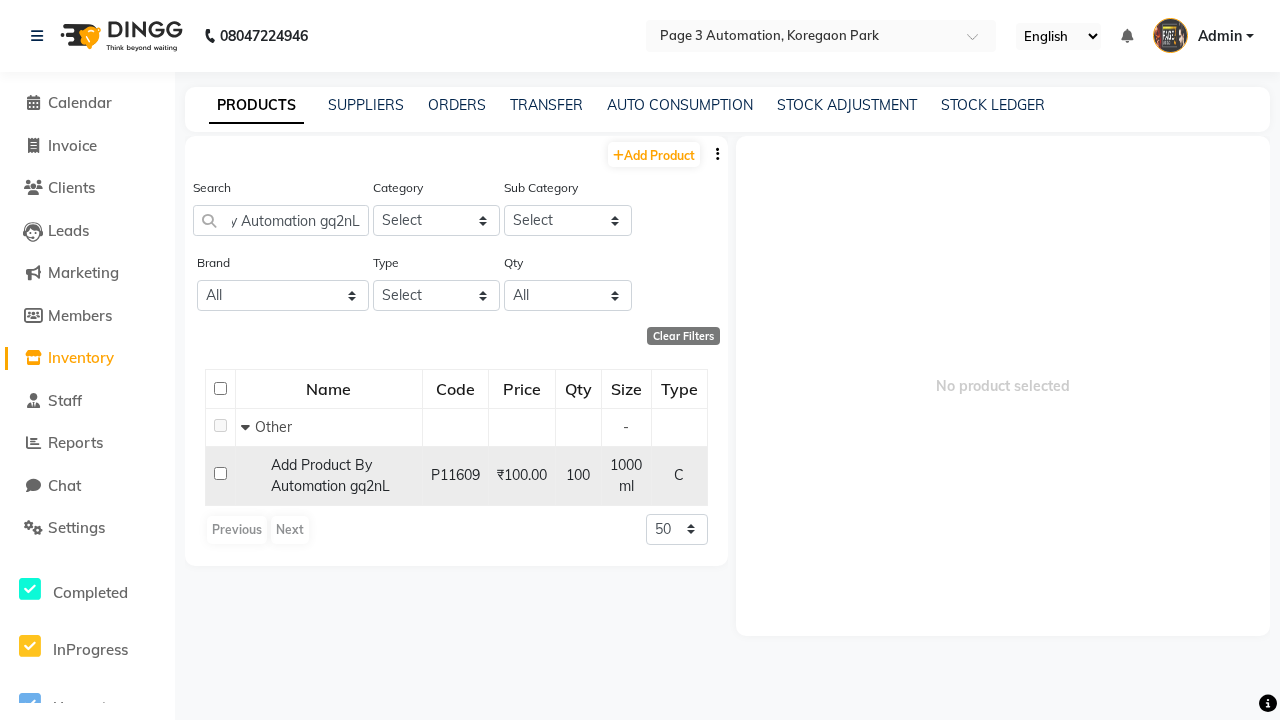 click 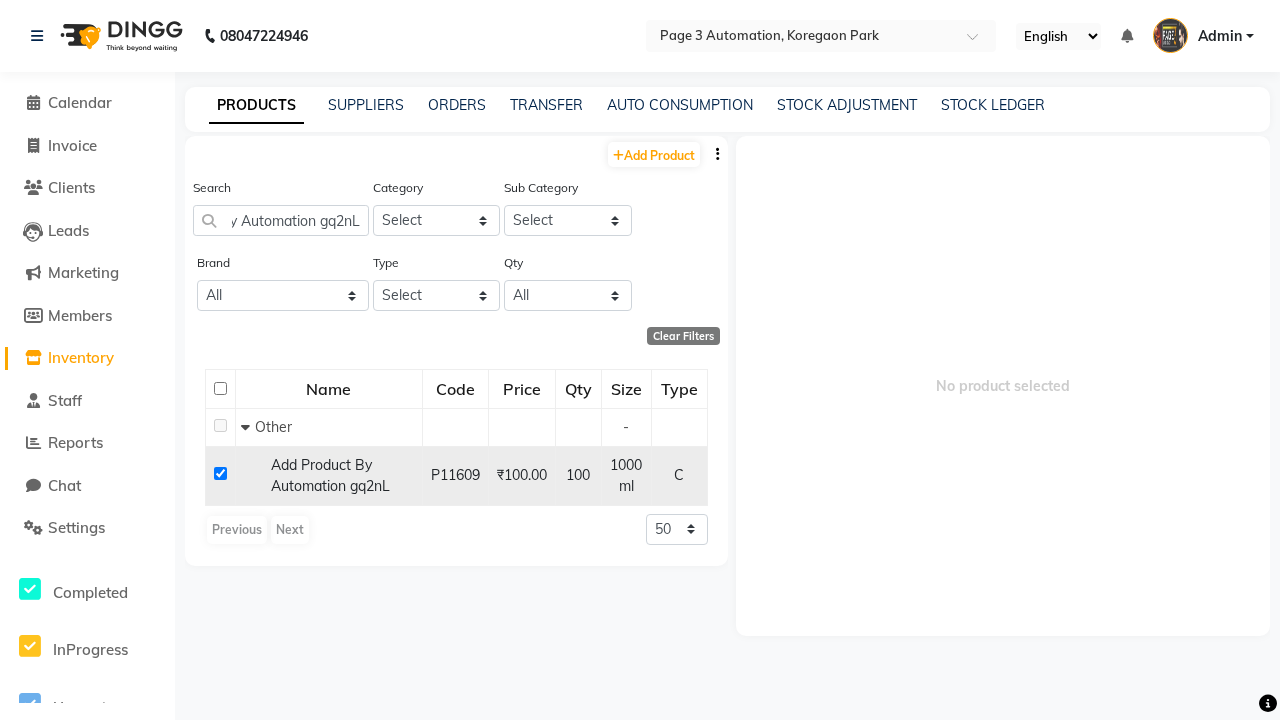 checkbox on "true" 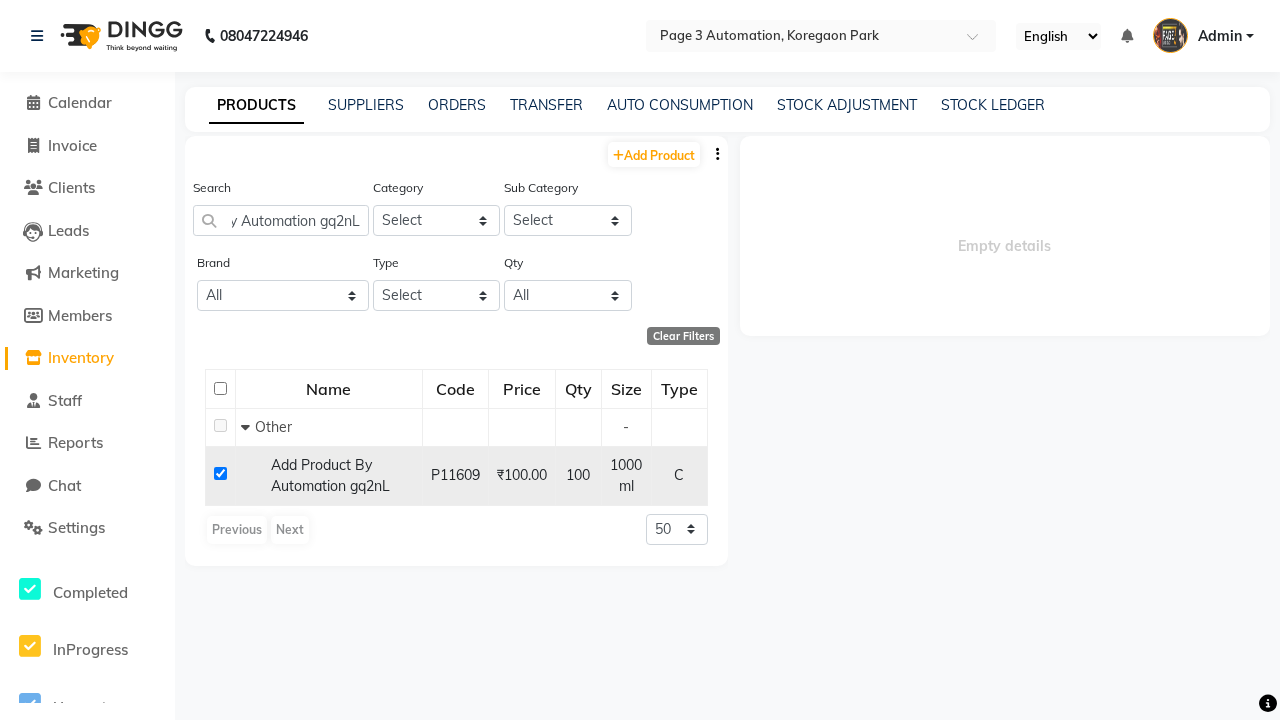 scroll, scrollTop: 0, scrollLeft: 0, axis: both 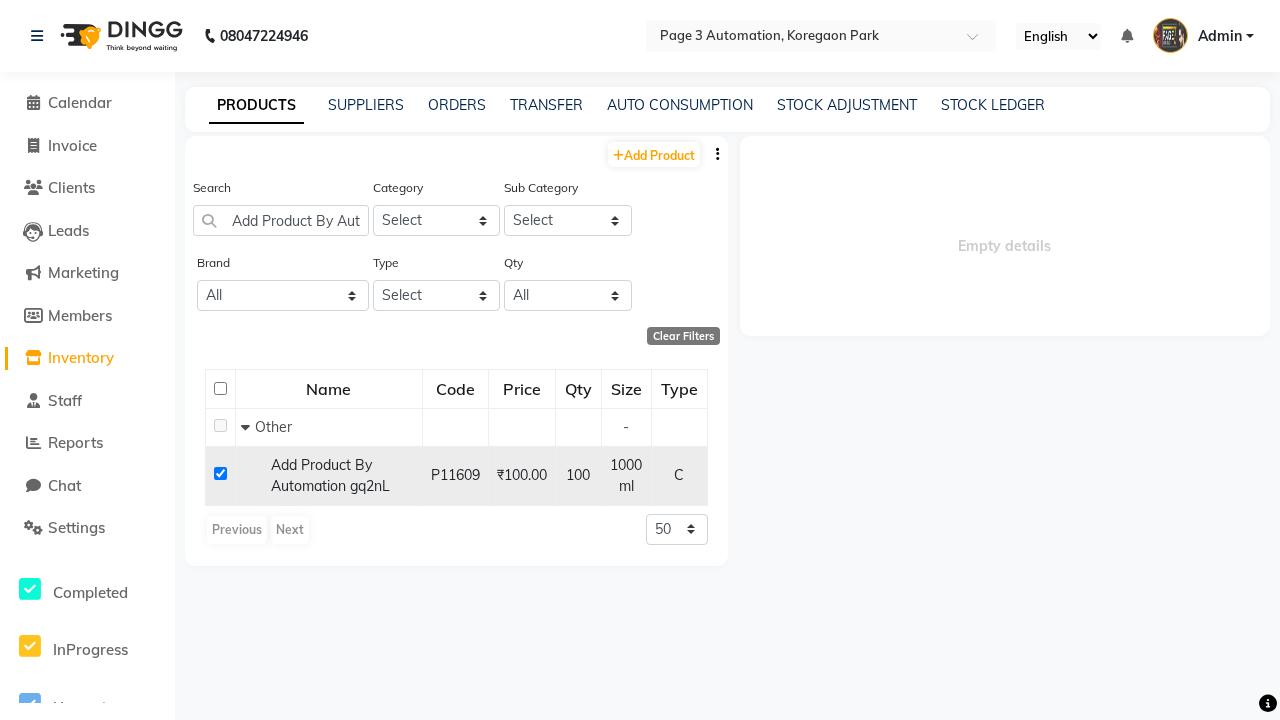 select 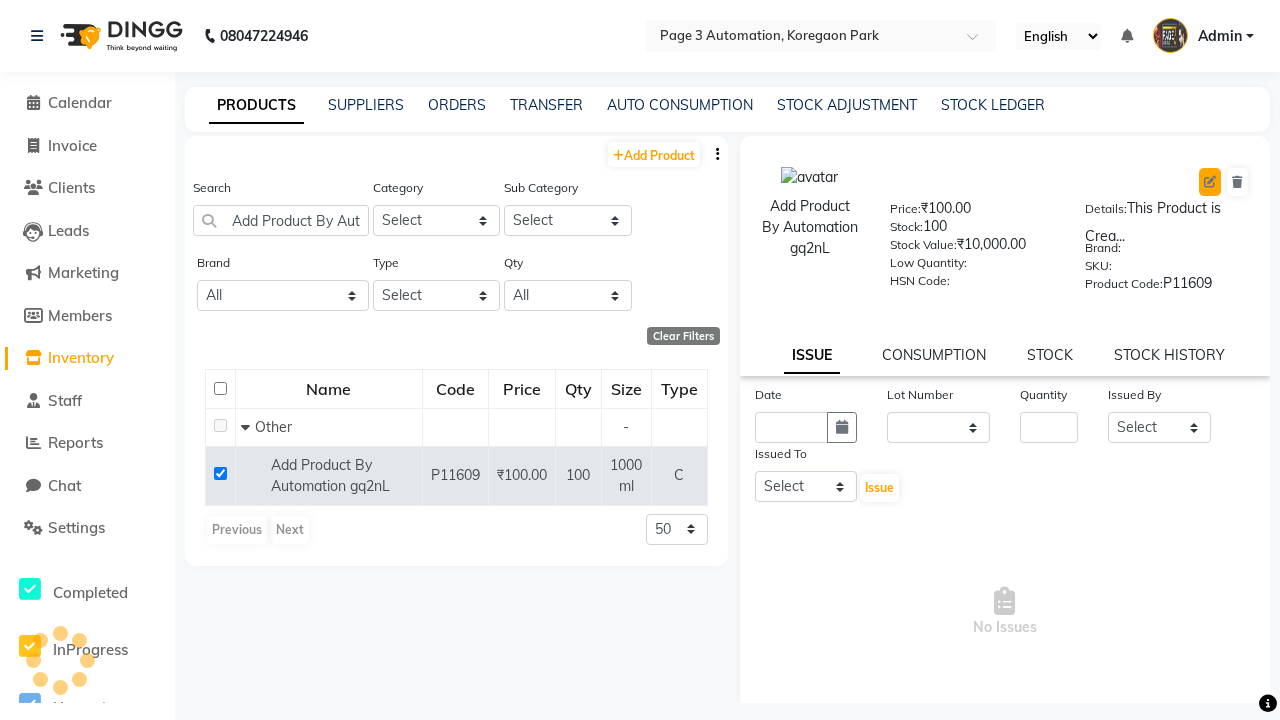 click 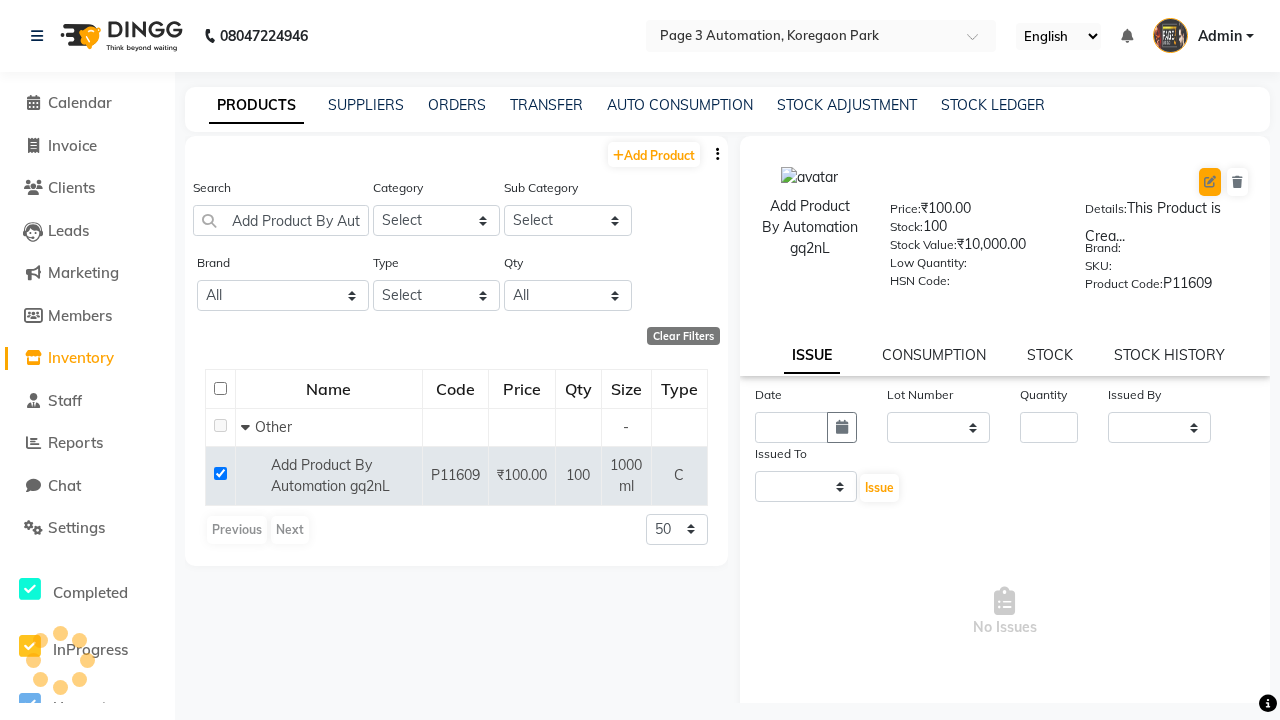 select on "C" 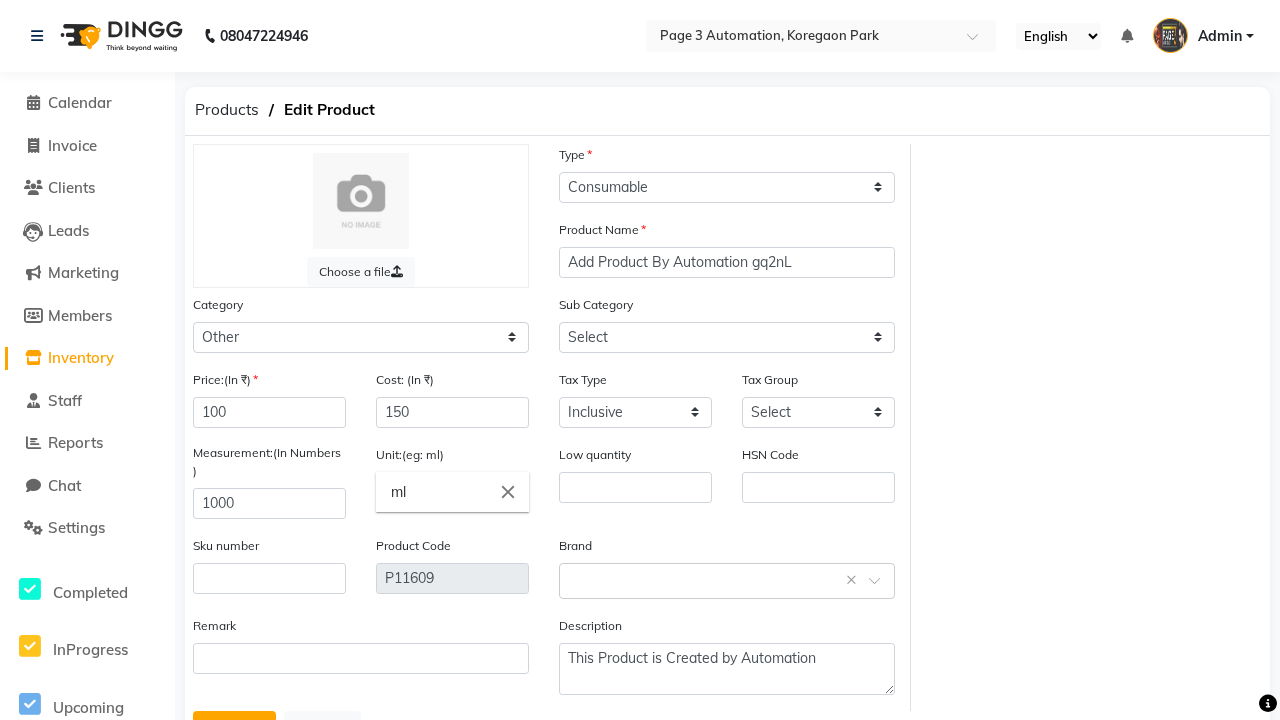 select on "1002" 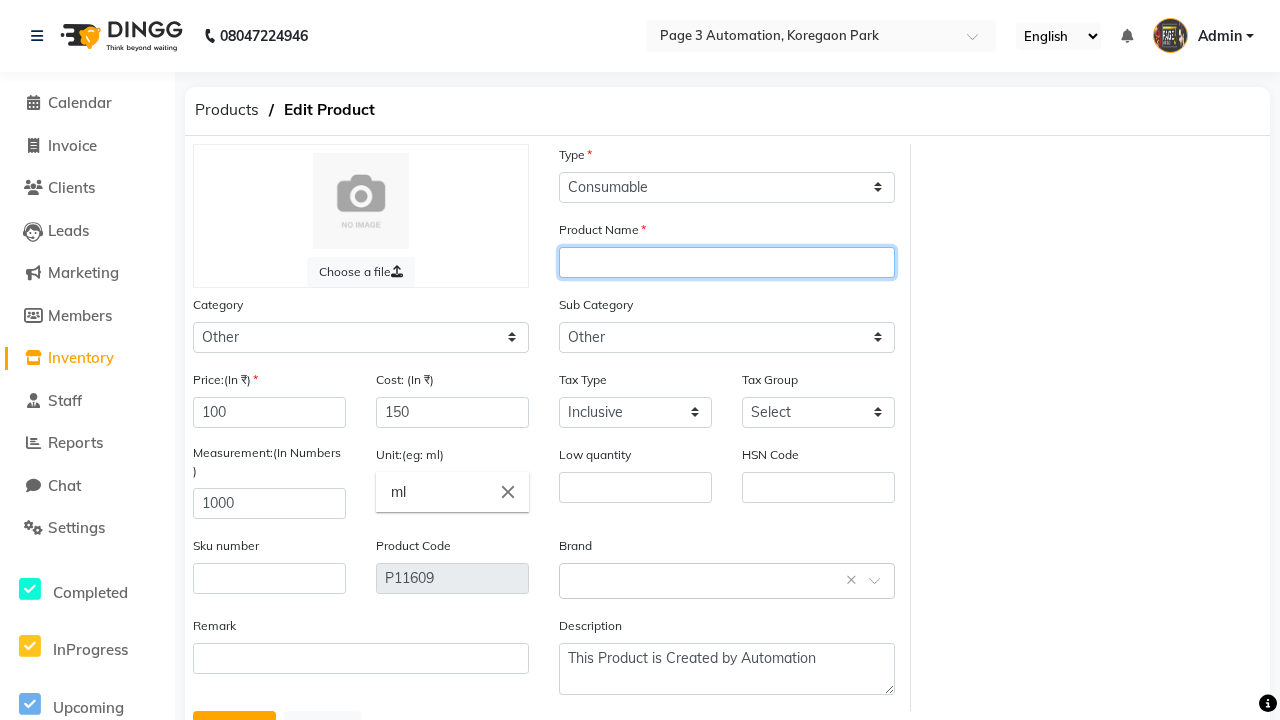 type on "Add Product By Automation gq2nL update" 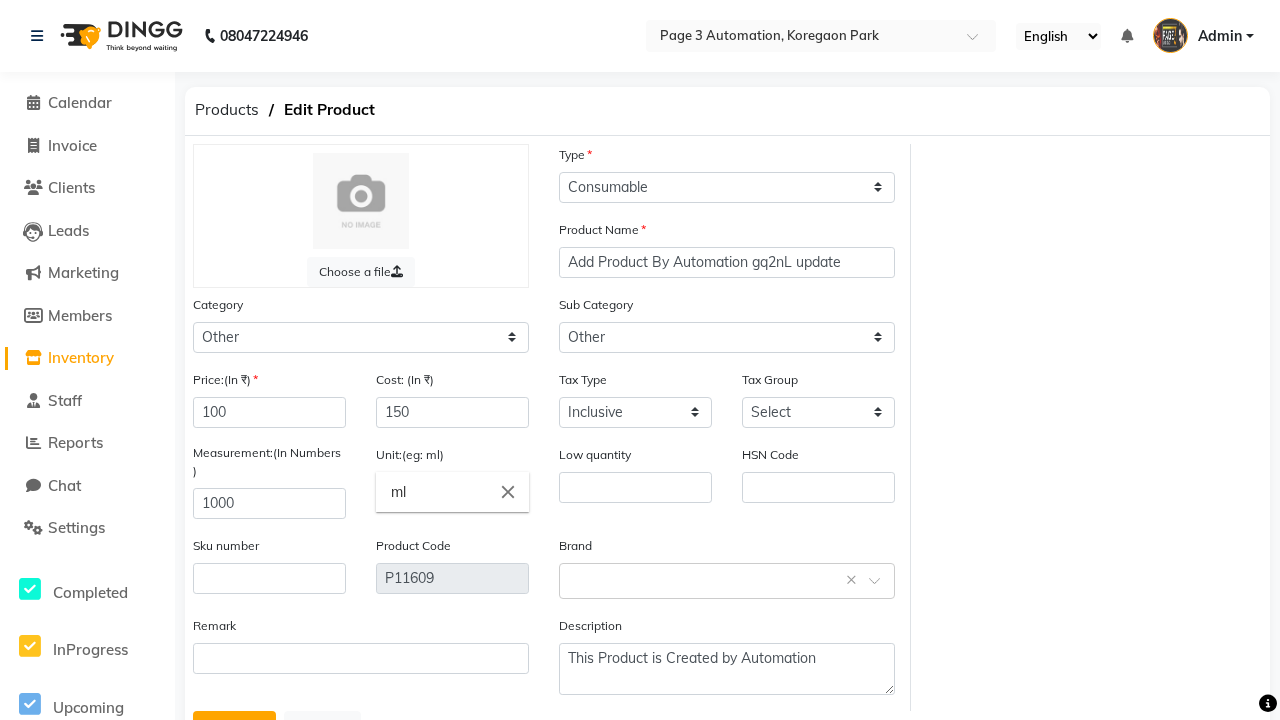 click on "Update" 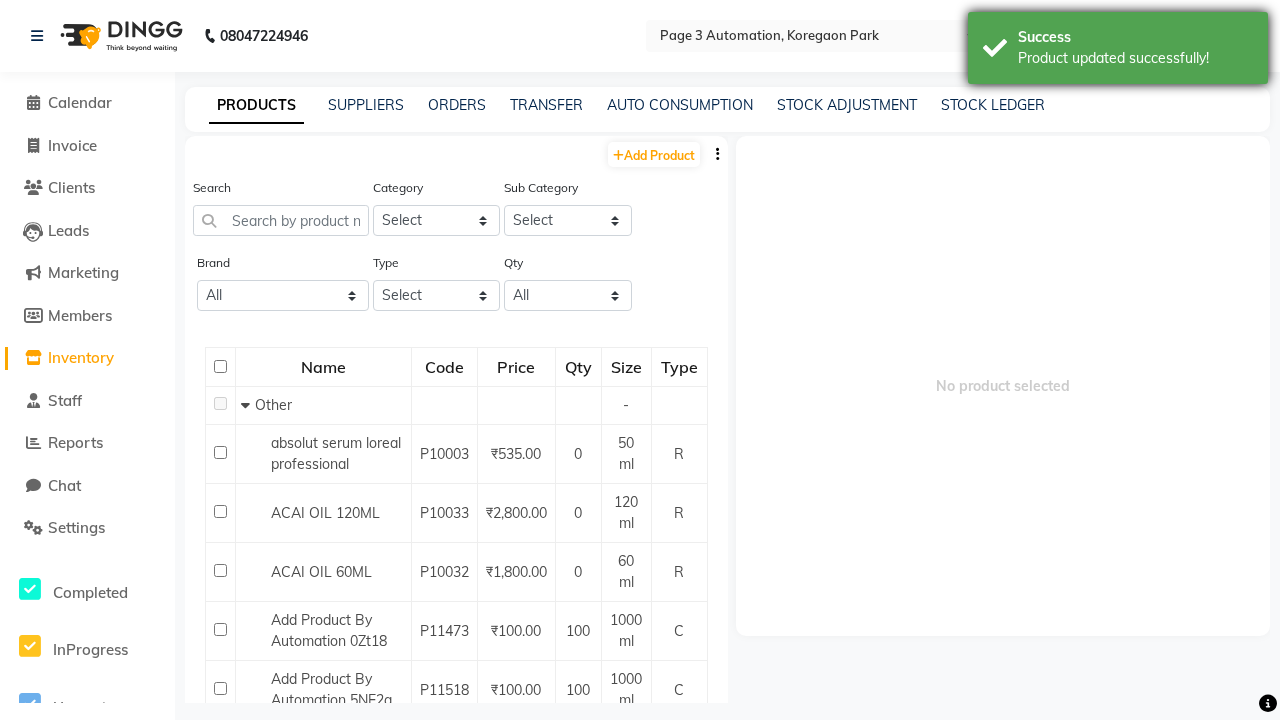 click on "Product updated successfully!" at bounding box center [1135, 58] 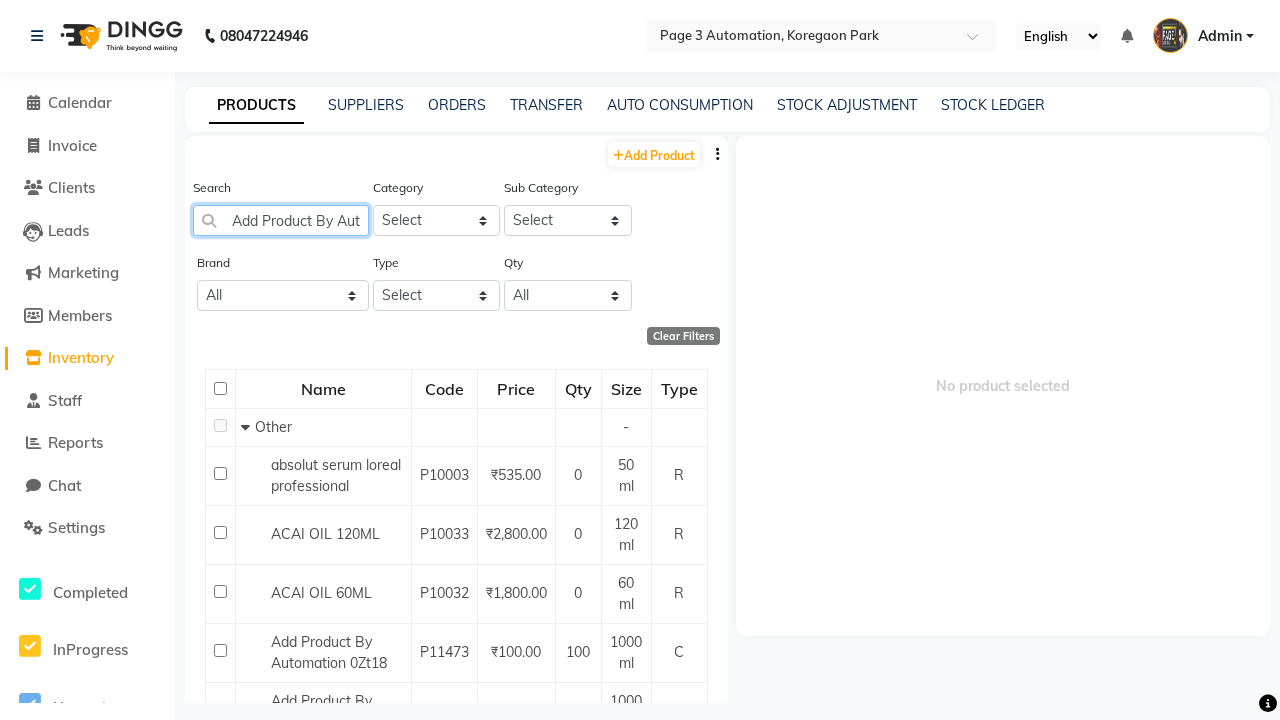 scroll, scrollTop: 0, scrollLeft: 145, axis: horizontal 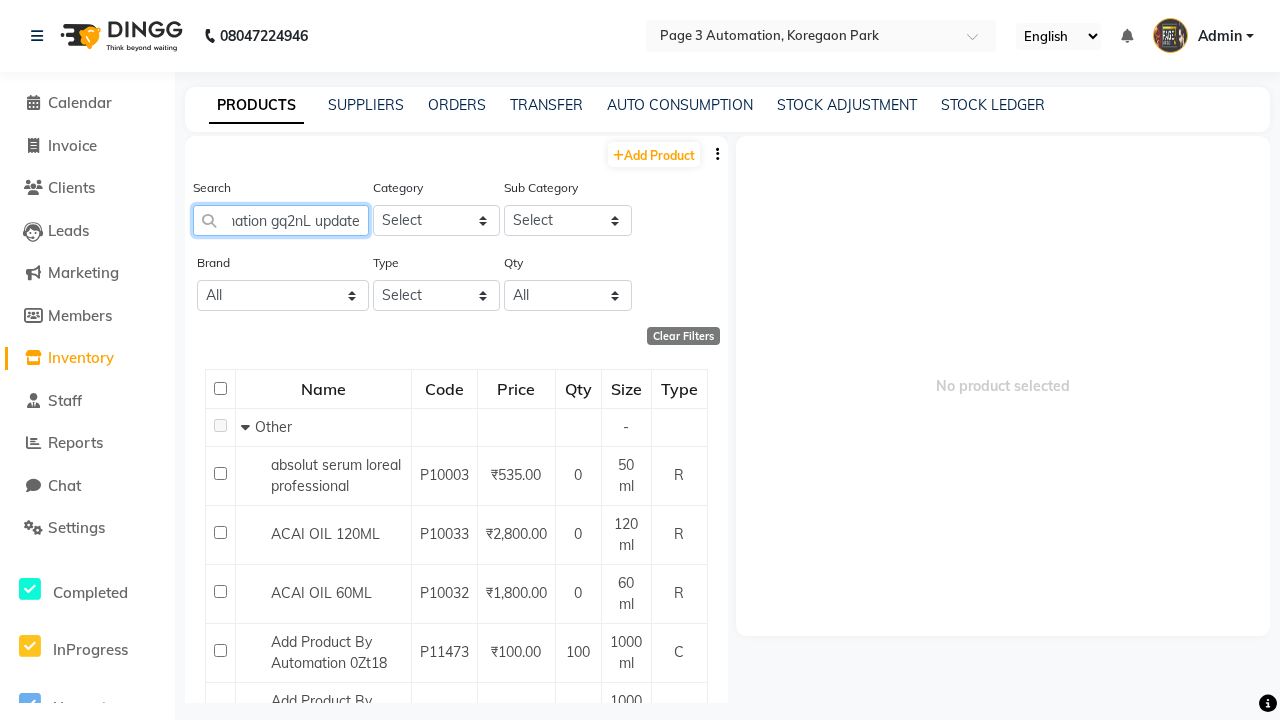 type on "Add Product By Automation gq2nL update" 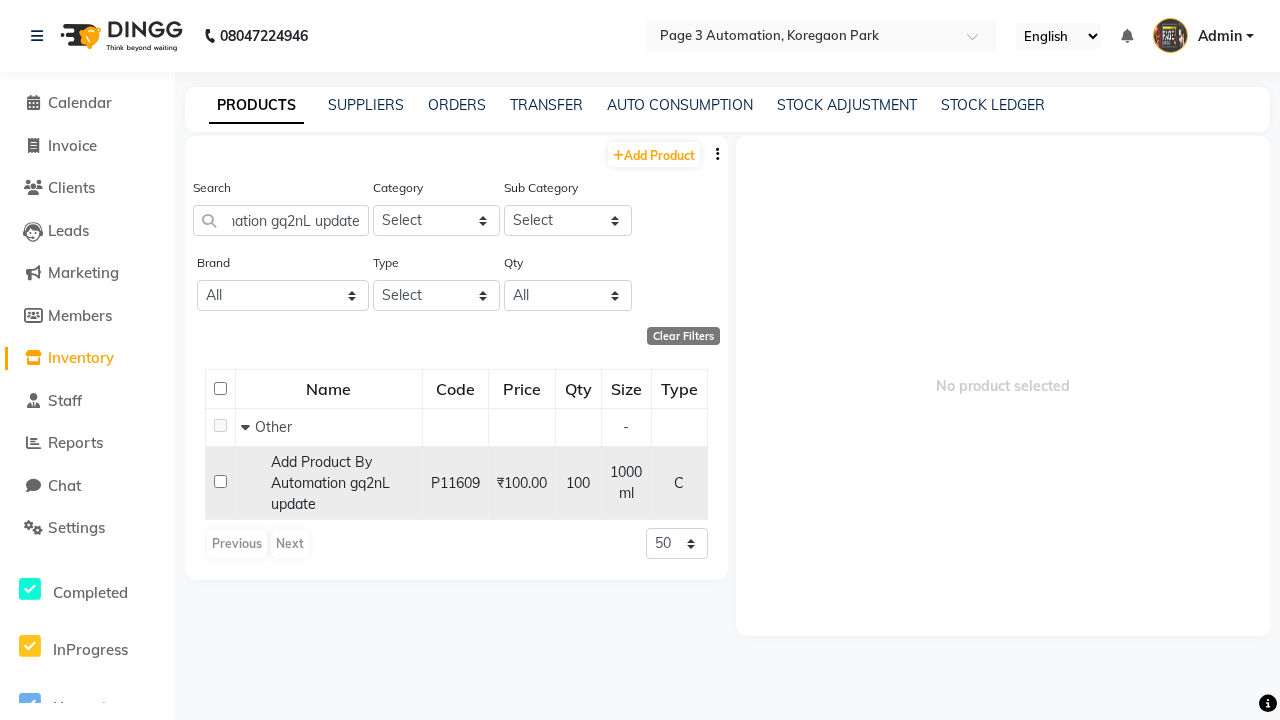 click 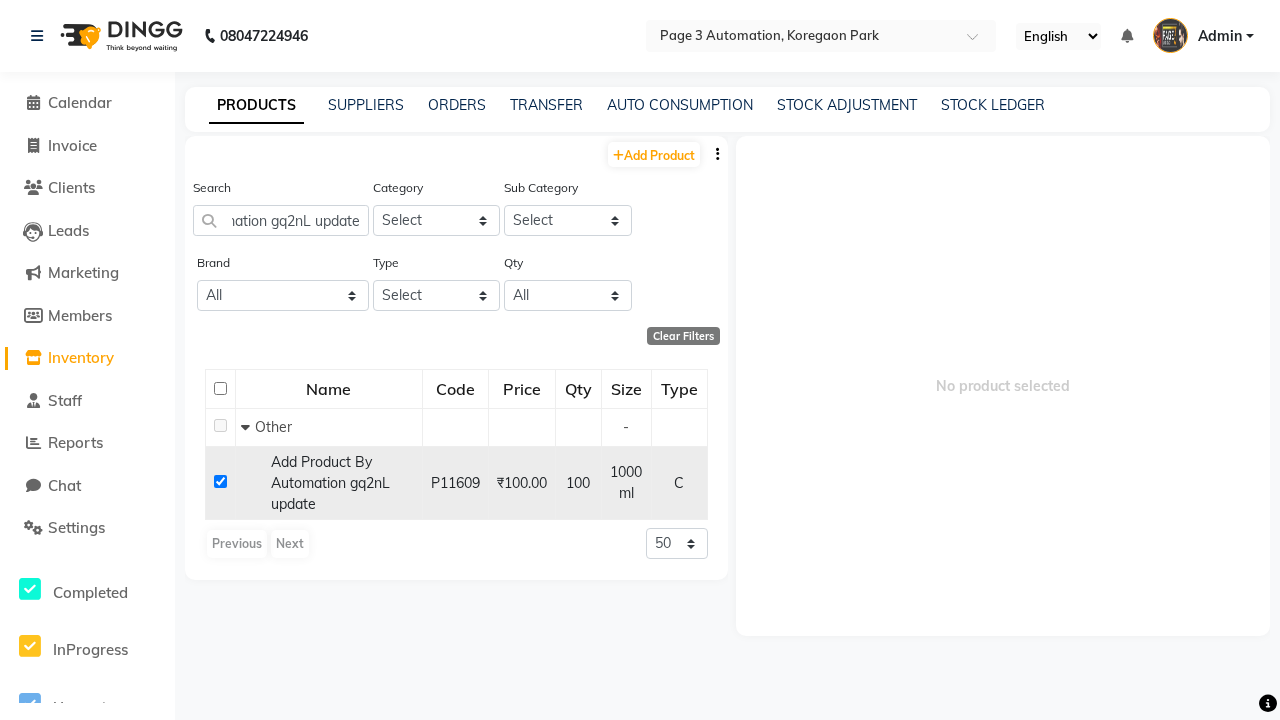 checkbox on "true" 